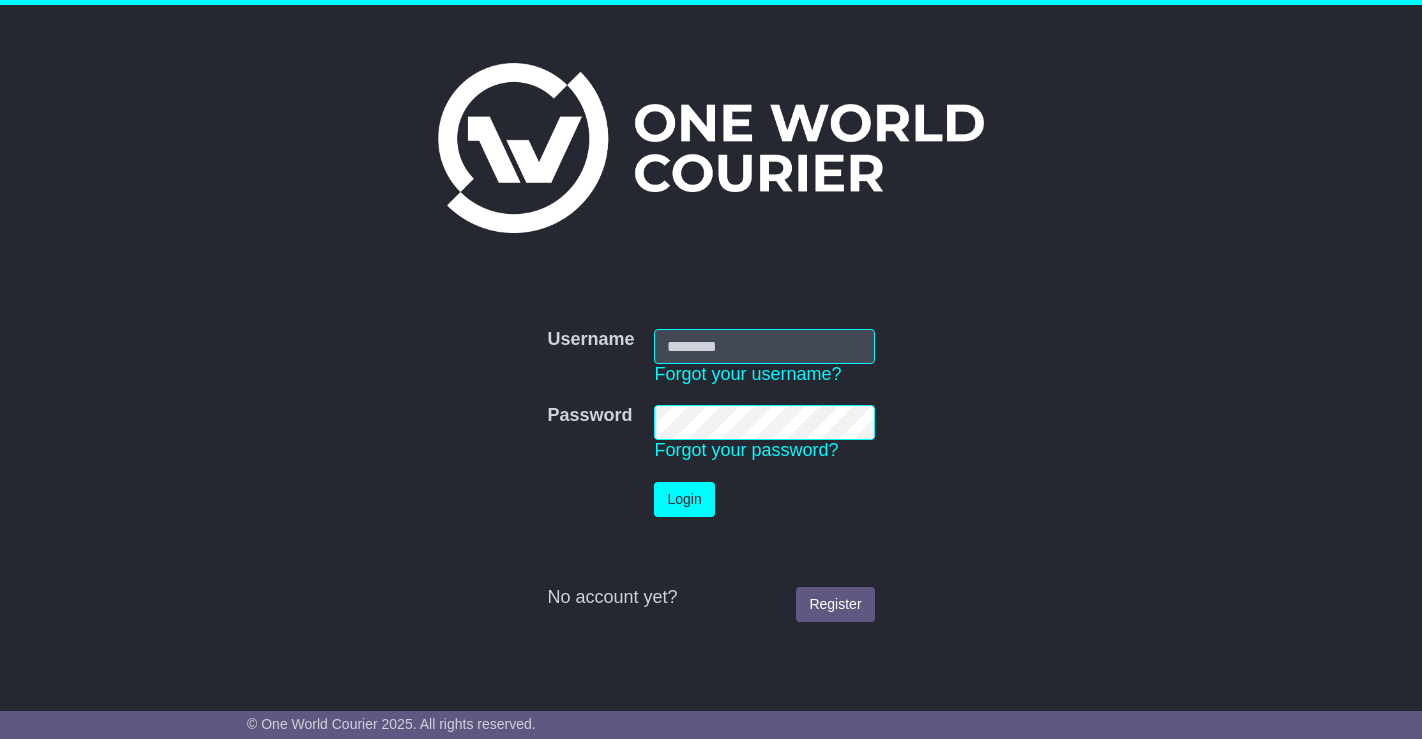 scroll, scrollTop: 0, scrollLeft: 0, axis: both 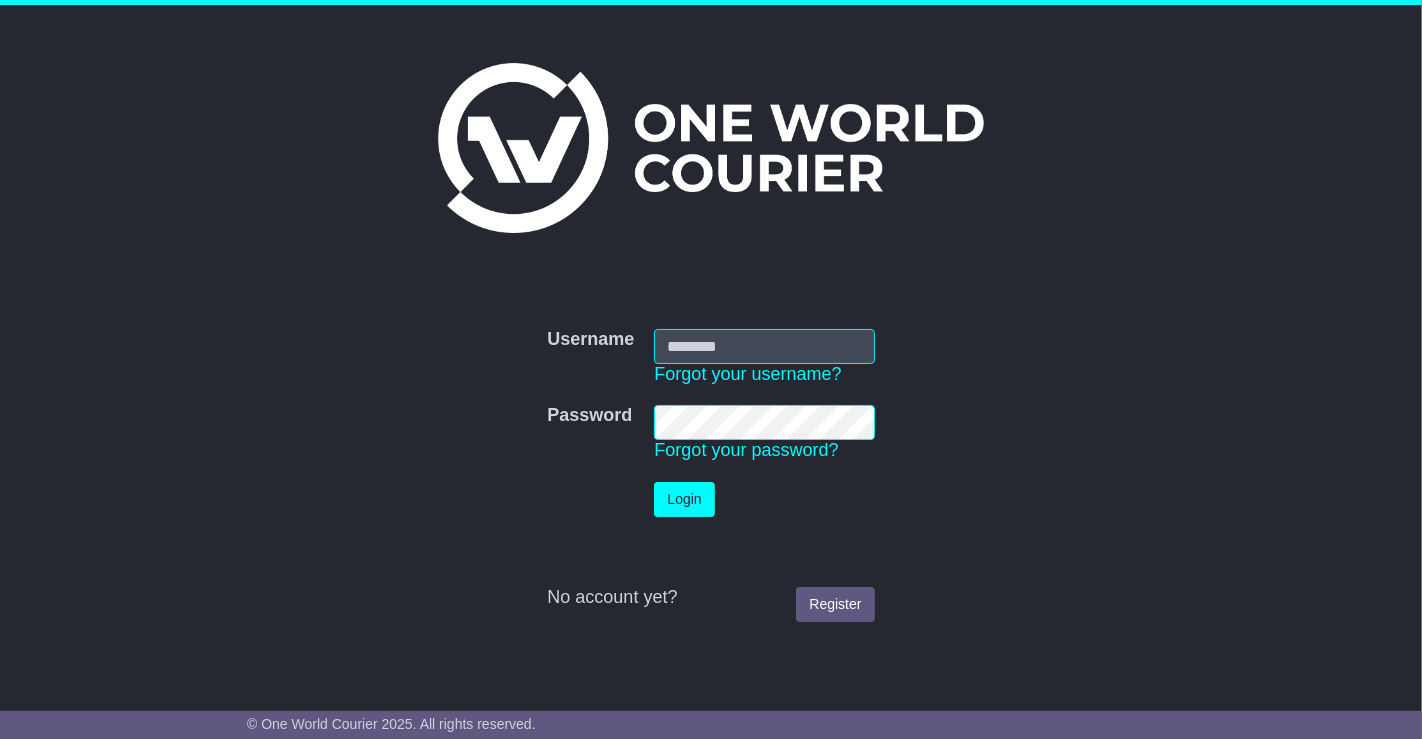 type on "**********" 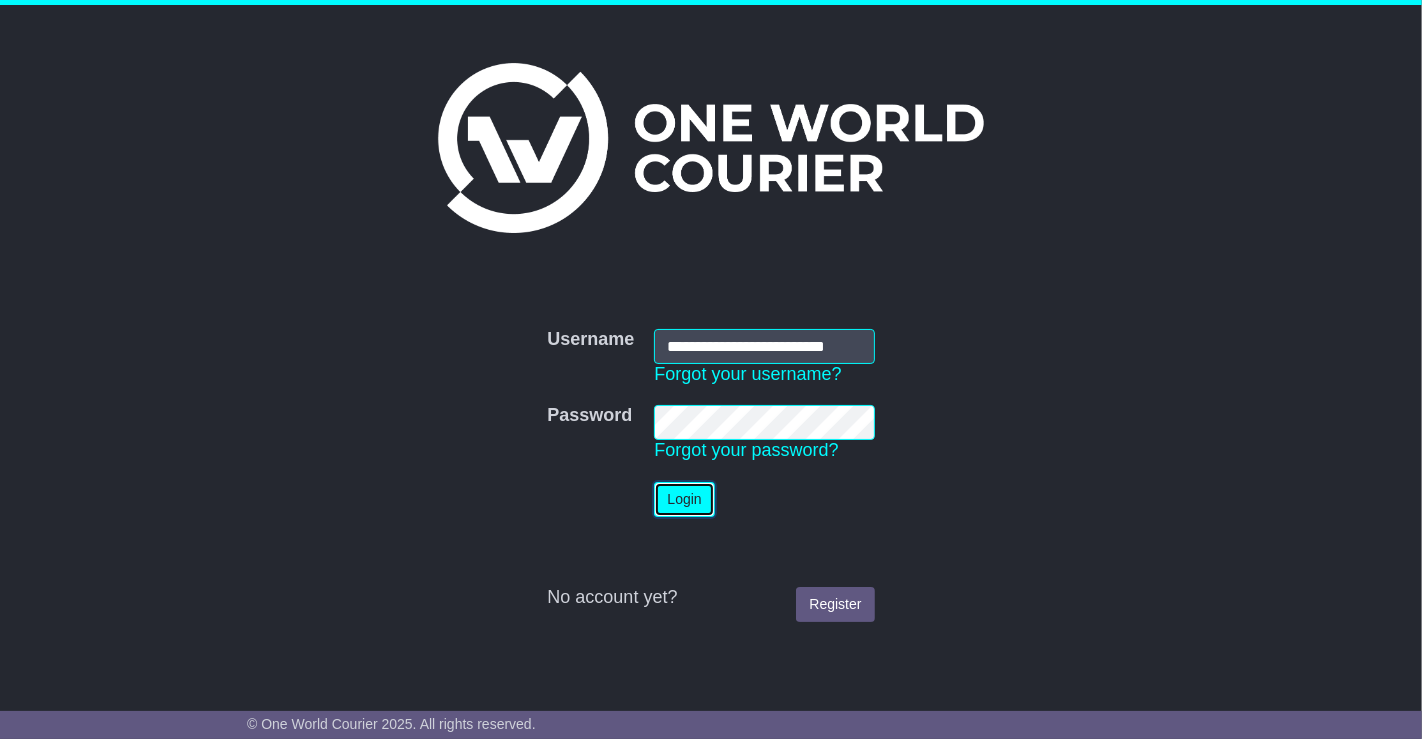click on "Login" at bounding box center [684, 499] 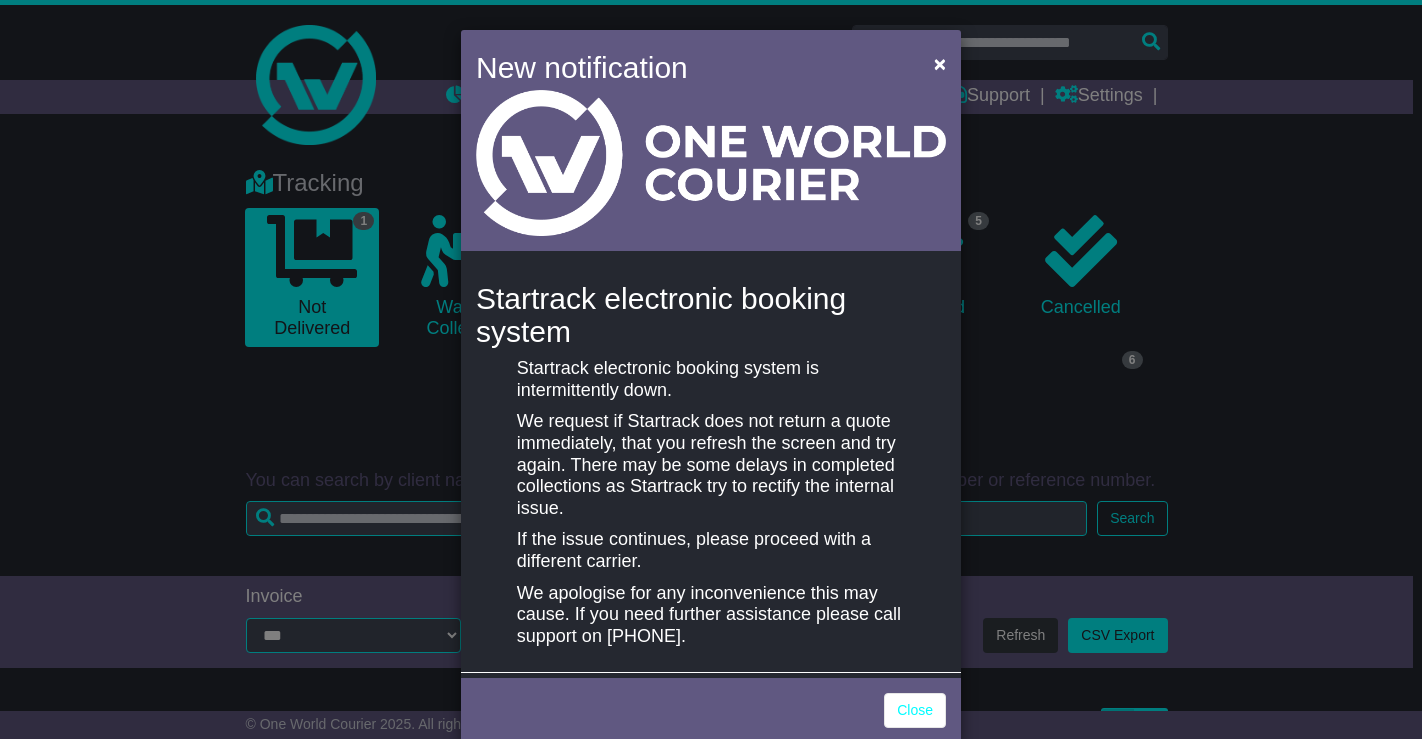 scroll, scrollTop: 0, scrollLeft: 0, axis: both 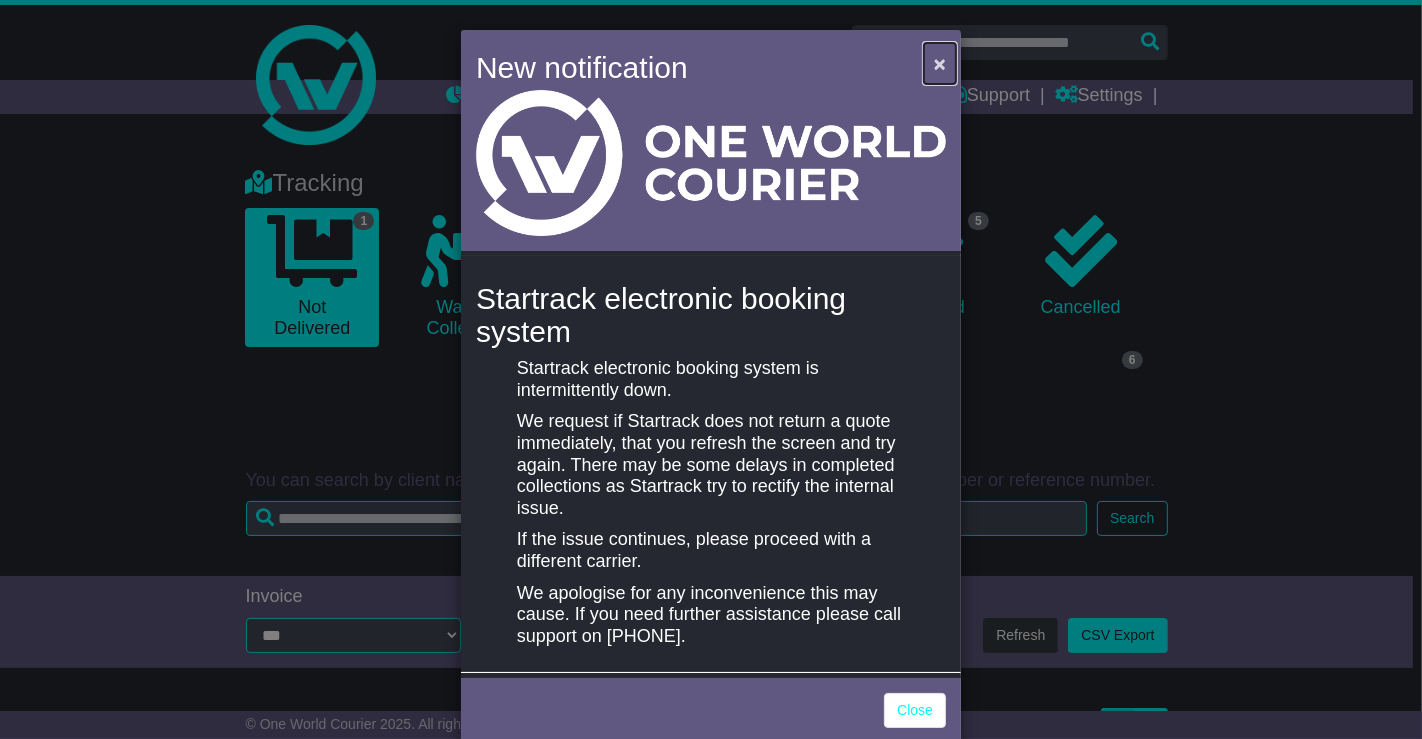 click on "×" at bounding box center [940, 63] 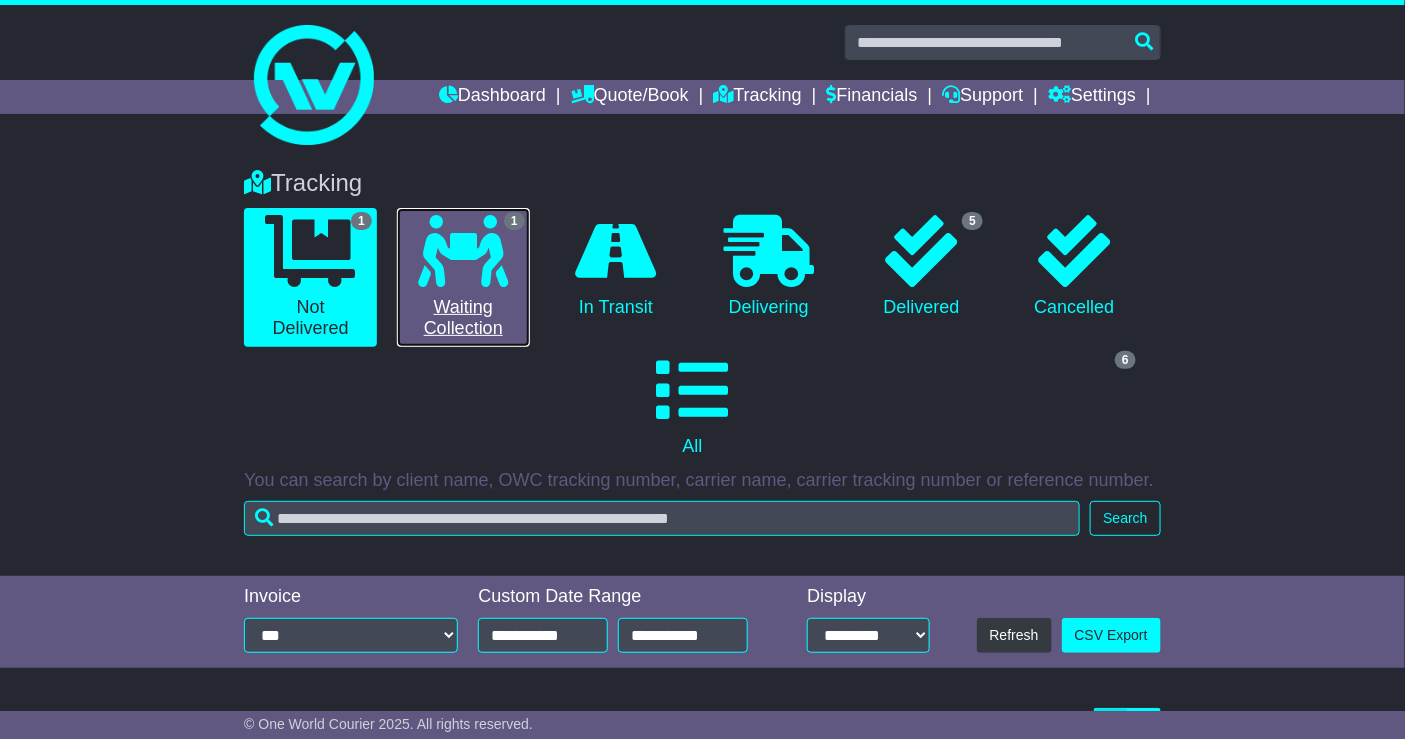 click at bounding box center [463, 251] 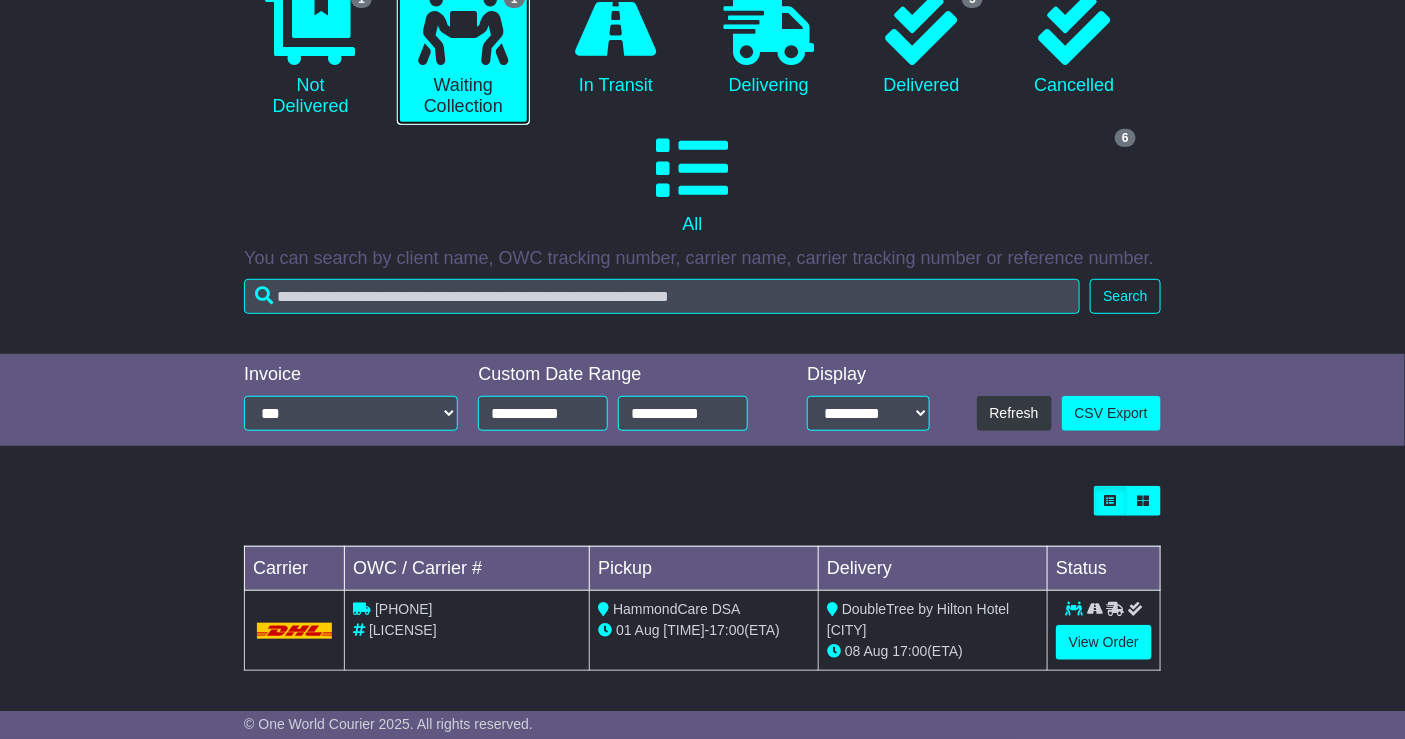 scroll, scrollTop: 221, scrollLeft: 0, axis: vertical 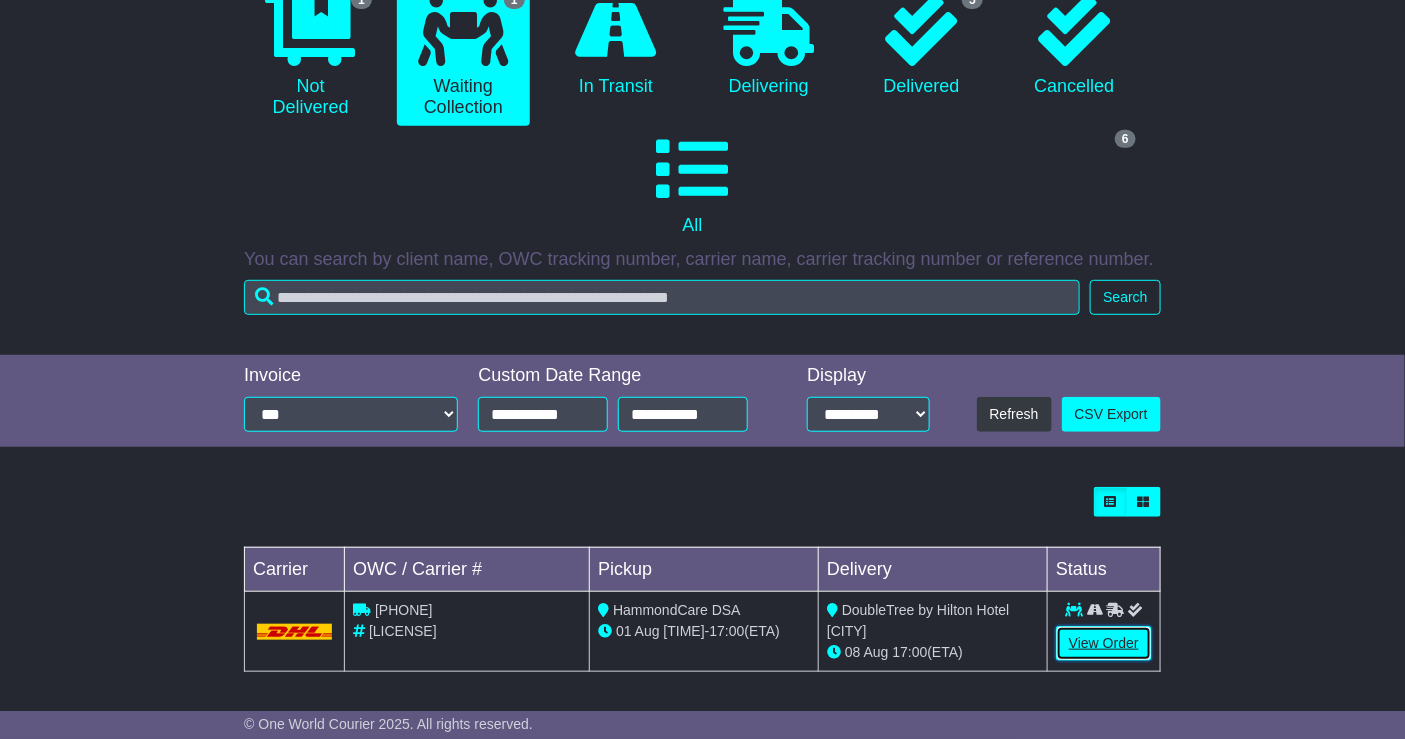 click on "View Order" at bounding box center (1104, 643) 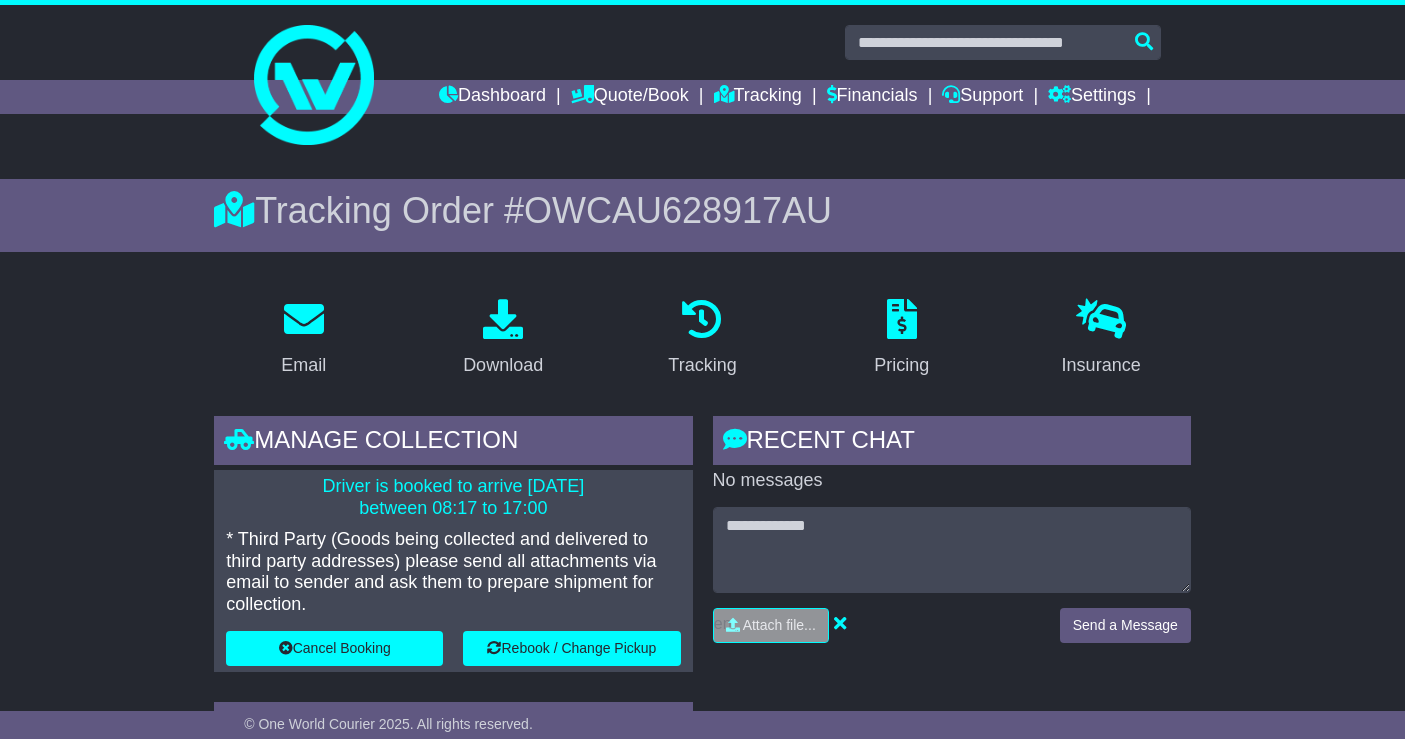 scroll, scrollTop: 0, scrollLeft: 0, axis: both 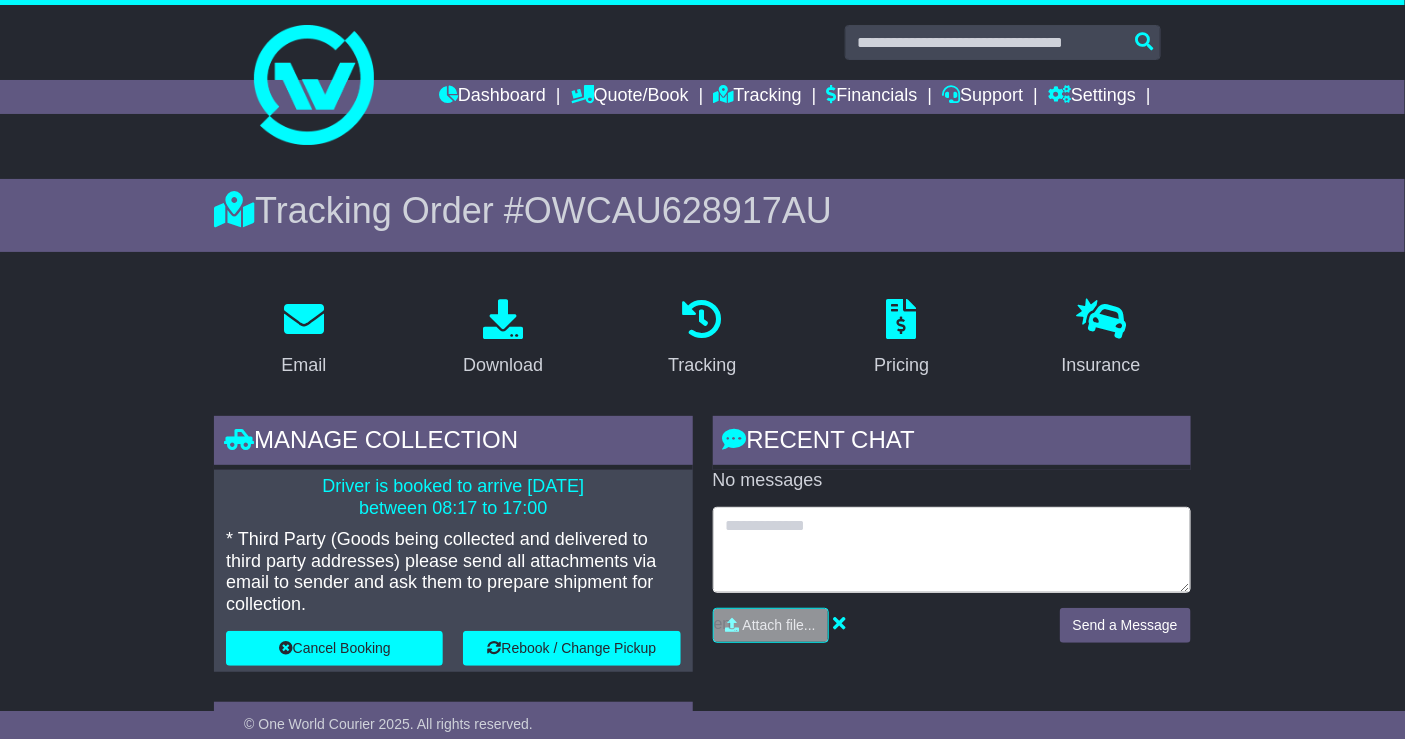 click at bounding box center [952, 550] 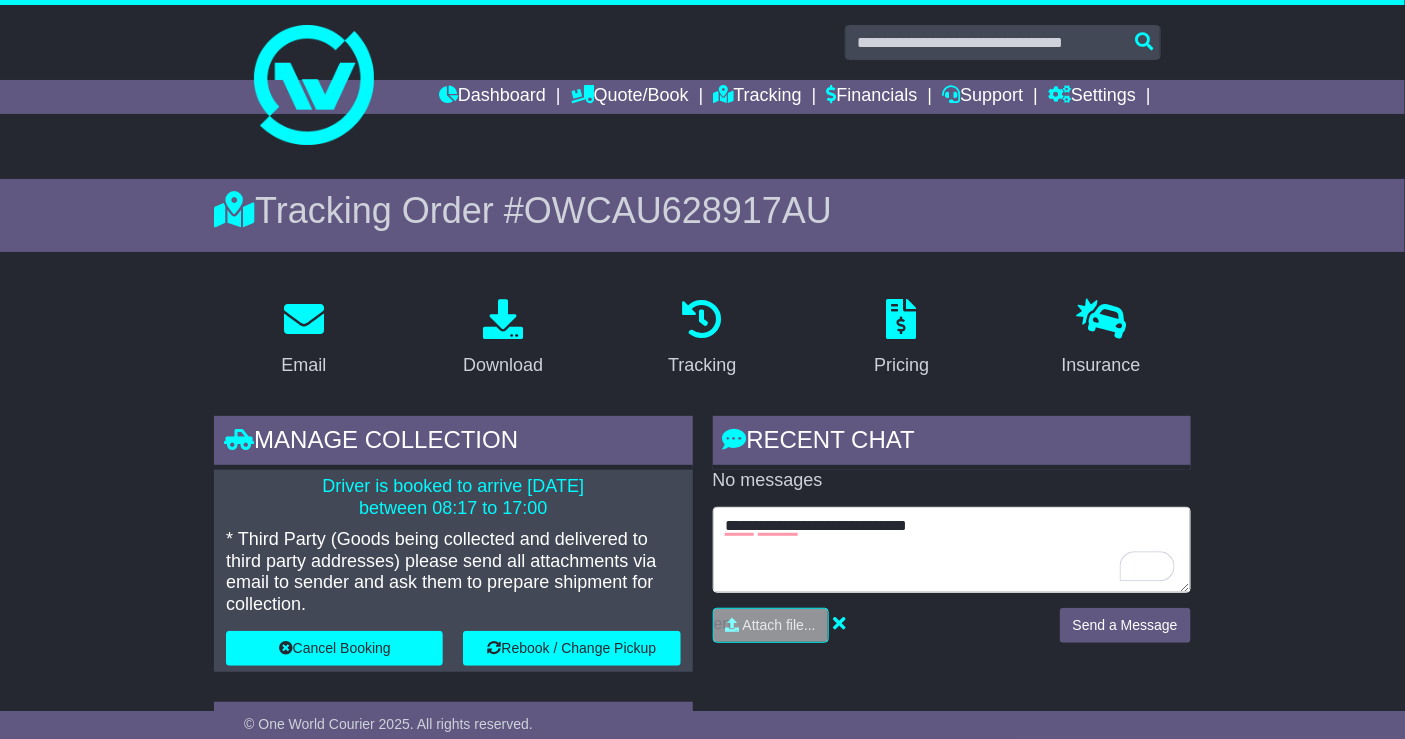 click on "**********" at bounding box center (952, 550) 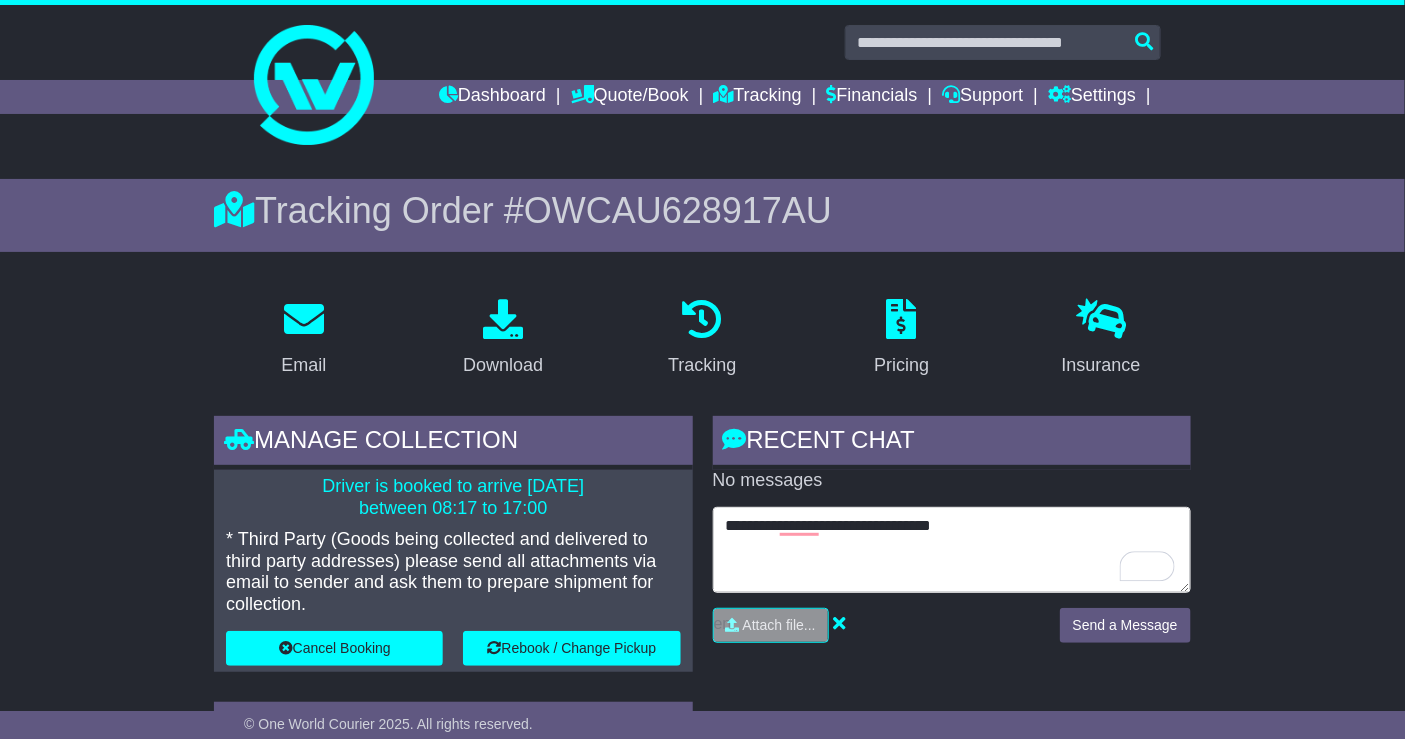 type on "**********" 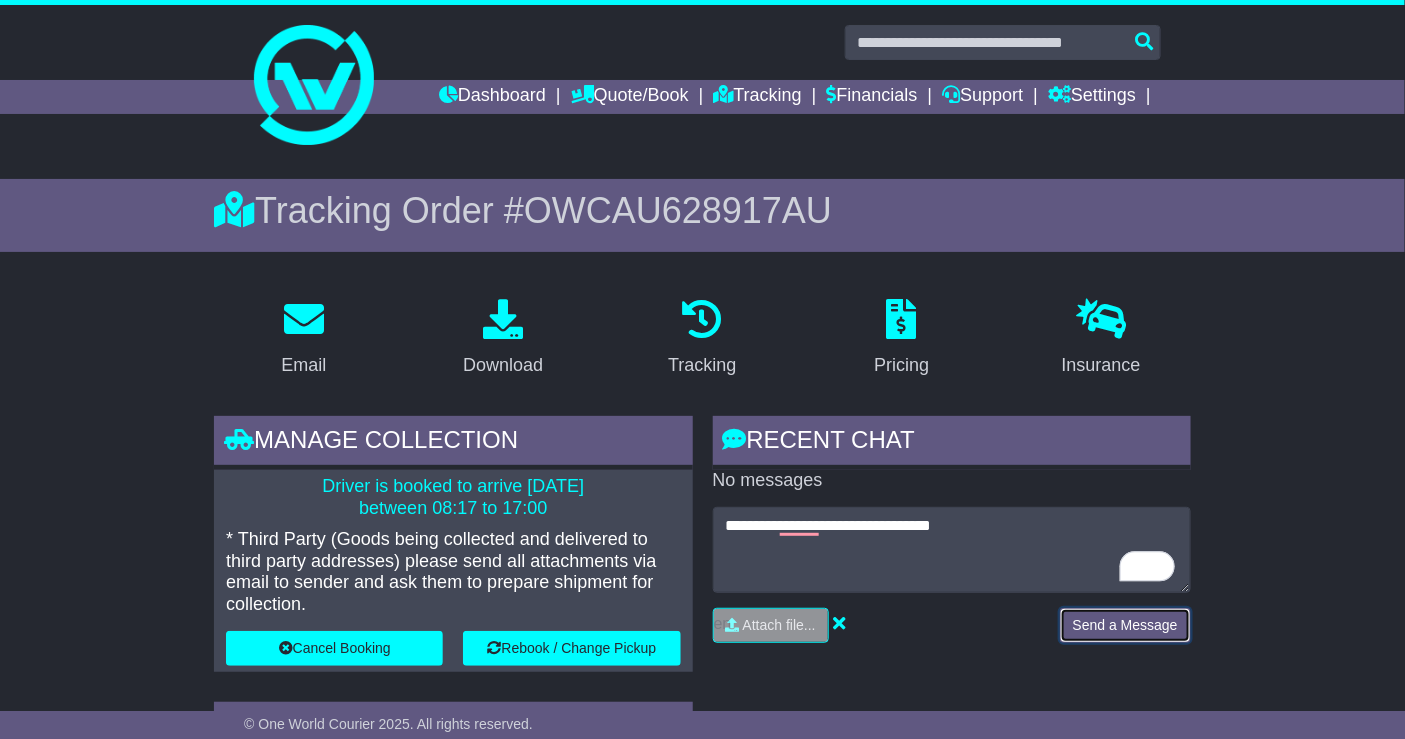 click on "Send a Message" at bounding box center [1125, 625] 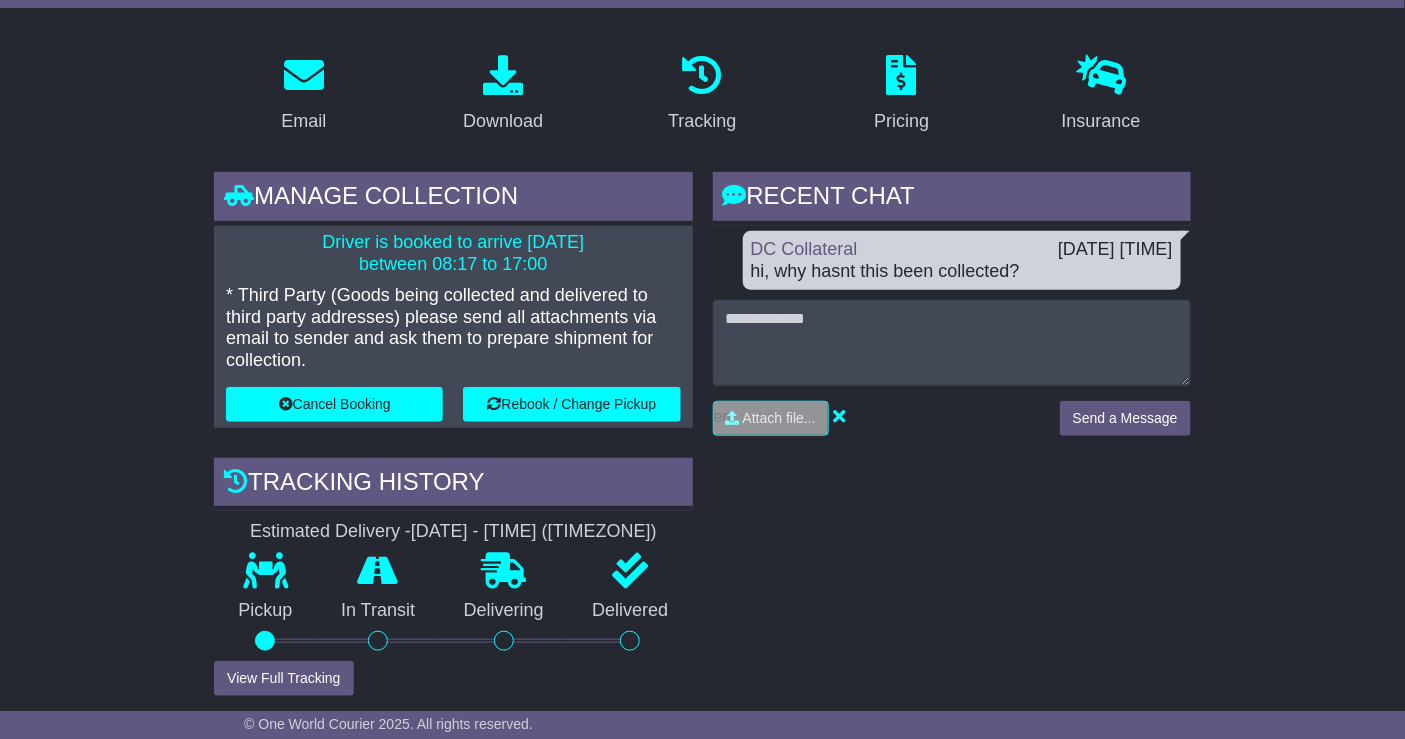 scroll, scrollTop: 245, scrollLeft: 0, axis: vertical 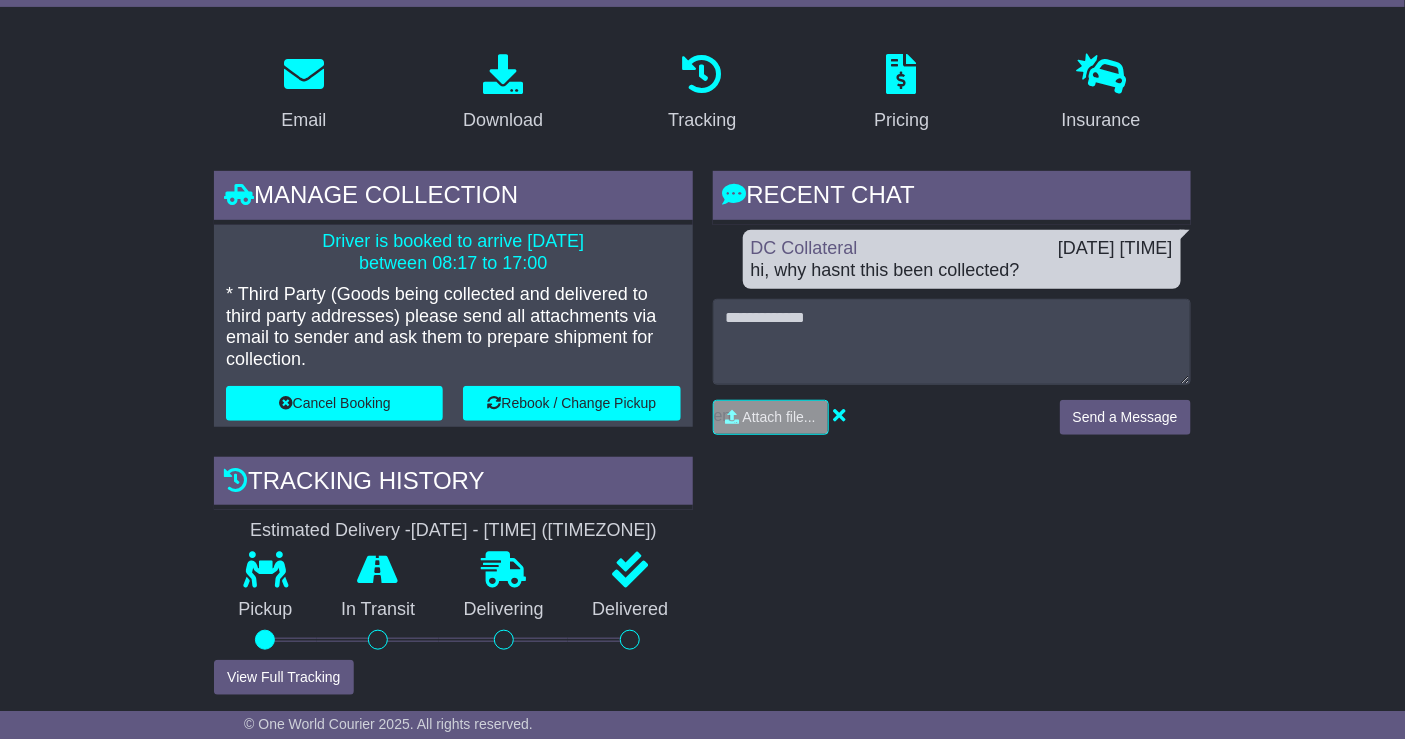 click on "Email
Download
Tracking
Pricing
Insurance" at bounding box center [702, 1248] 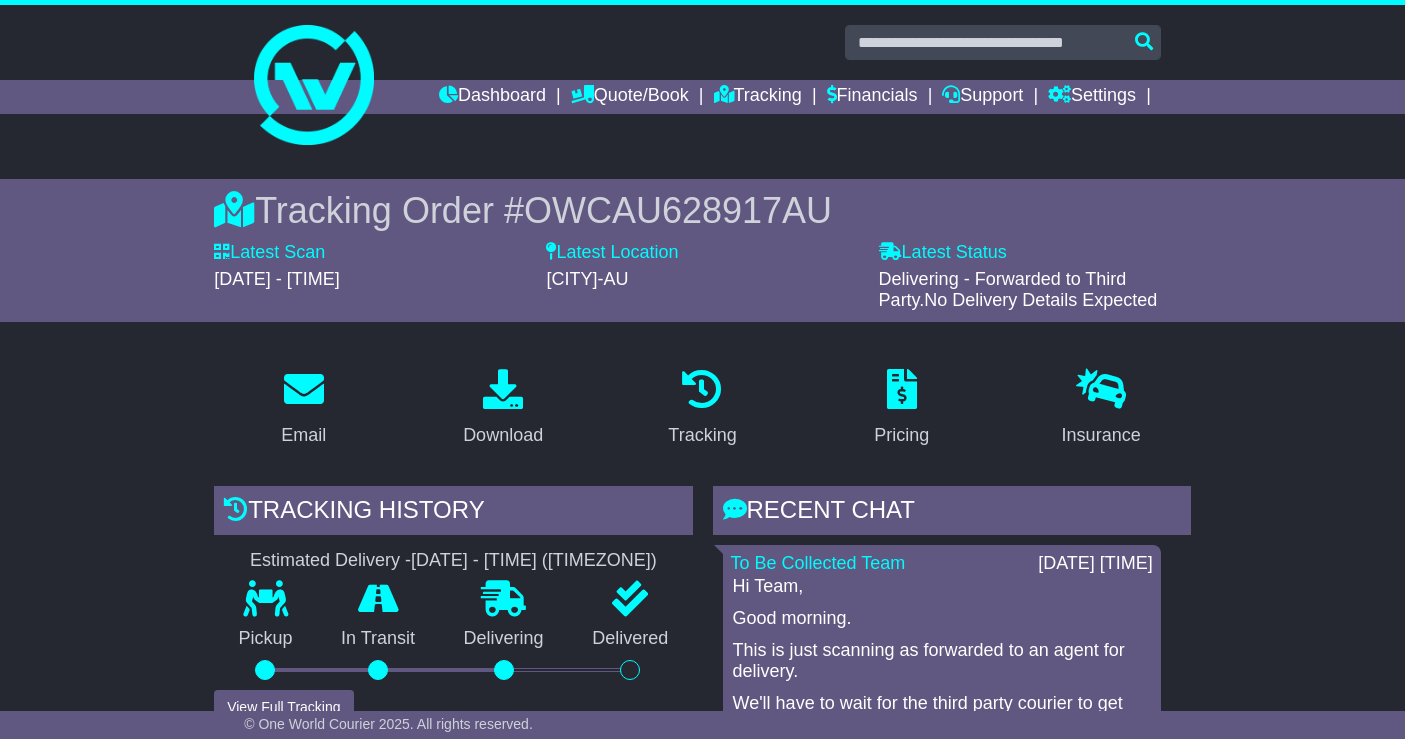 scroll, scrollTop: 0, scrollLeft: 0, axis: both 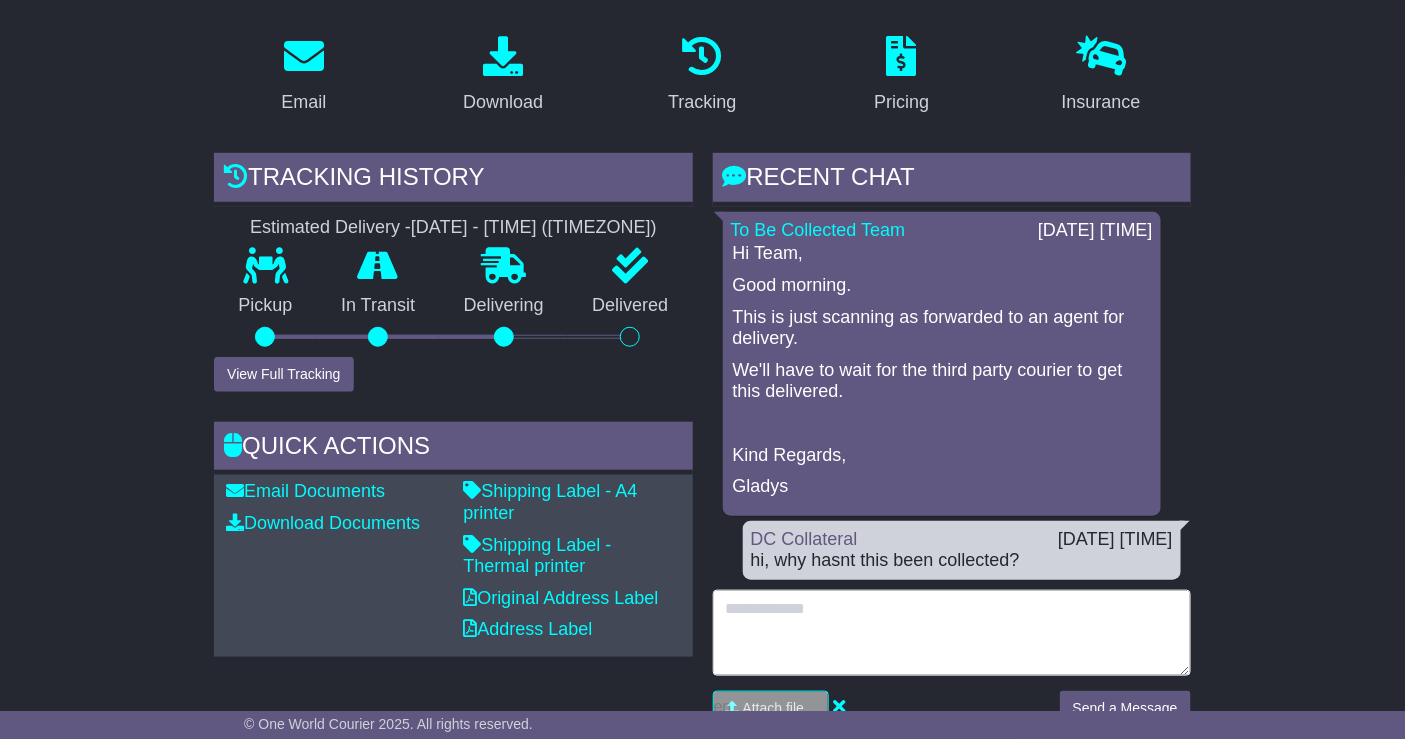 click at bounding box center (952, 633) 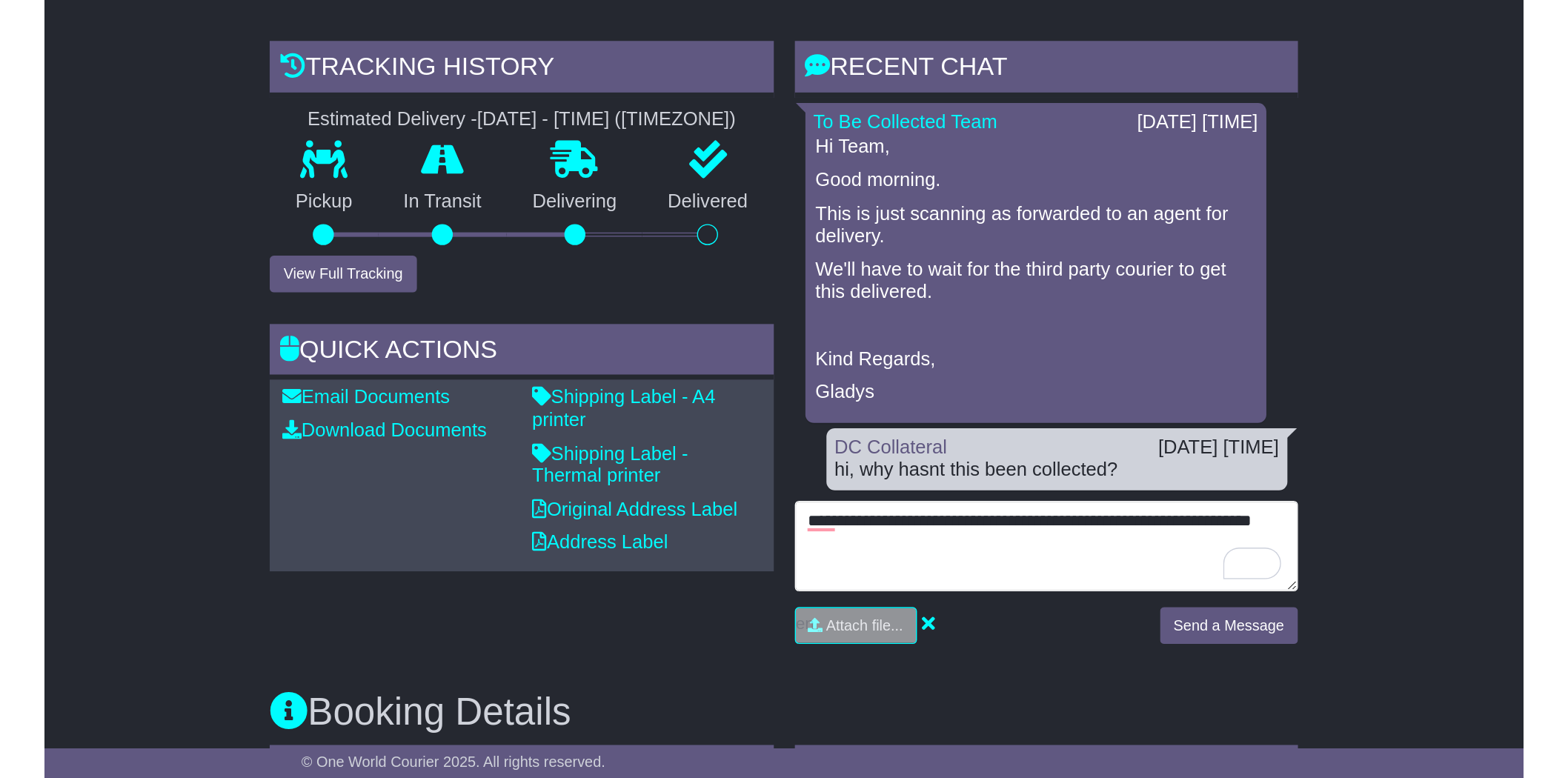 scroll, scrollTop: 332, scrollLeft: 0, axis: vertical 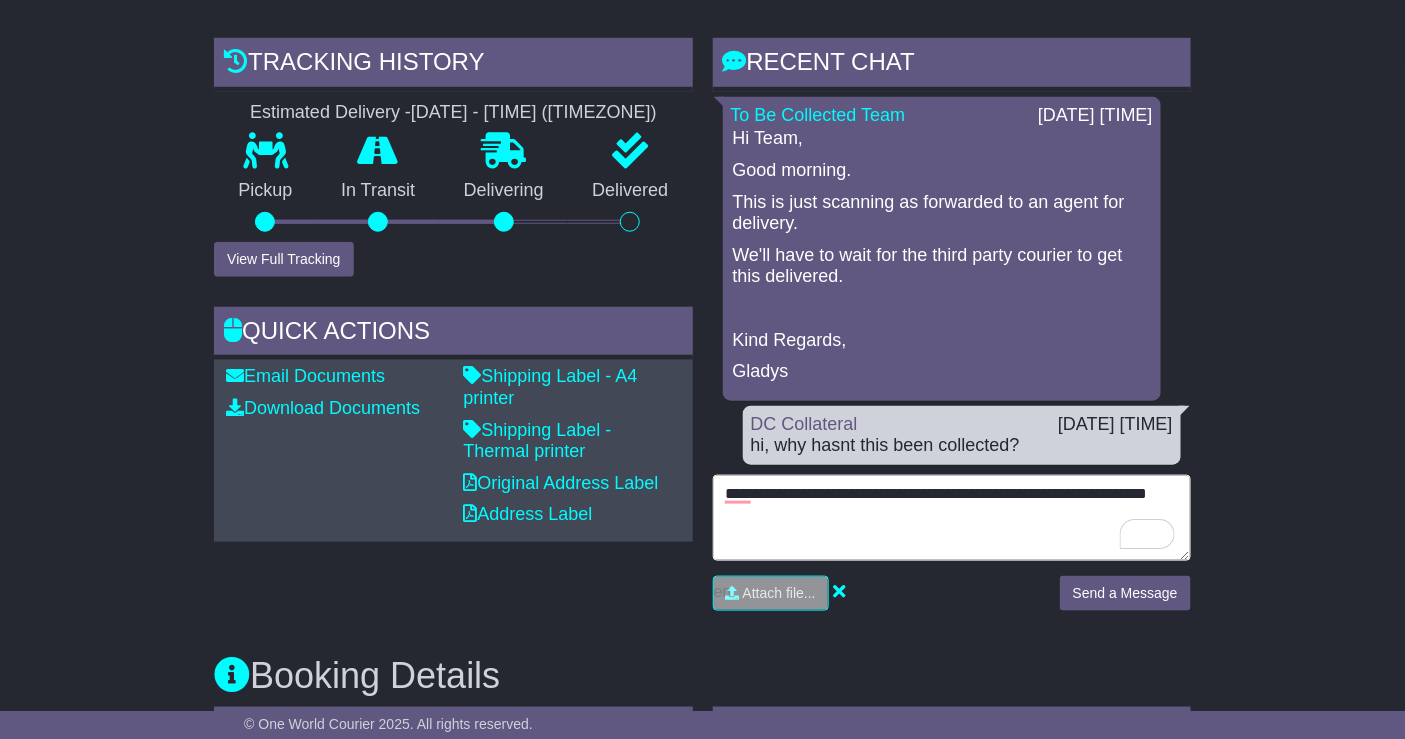 type on "**********" 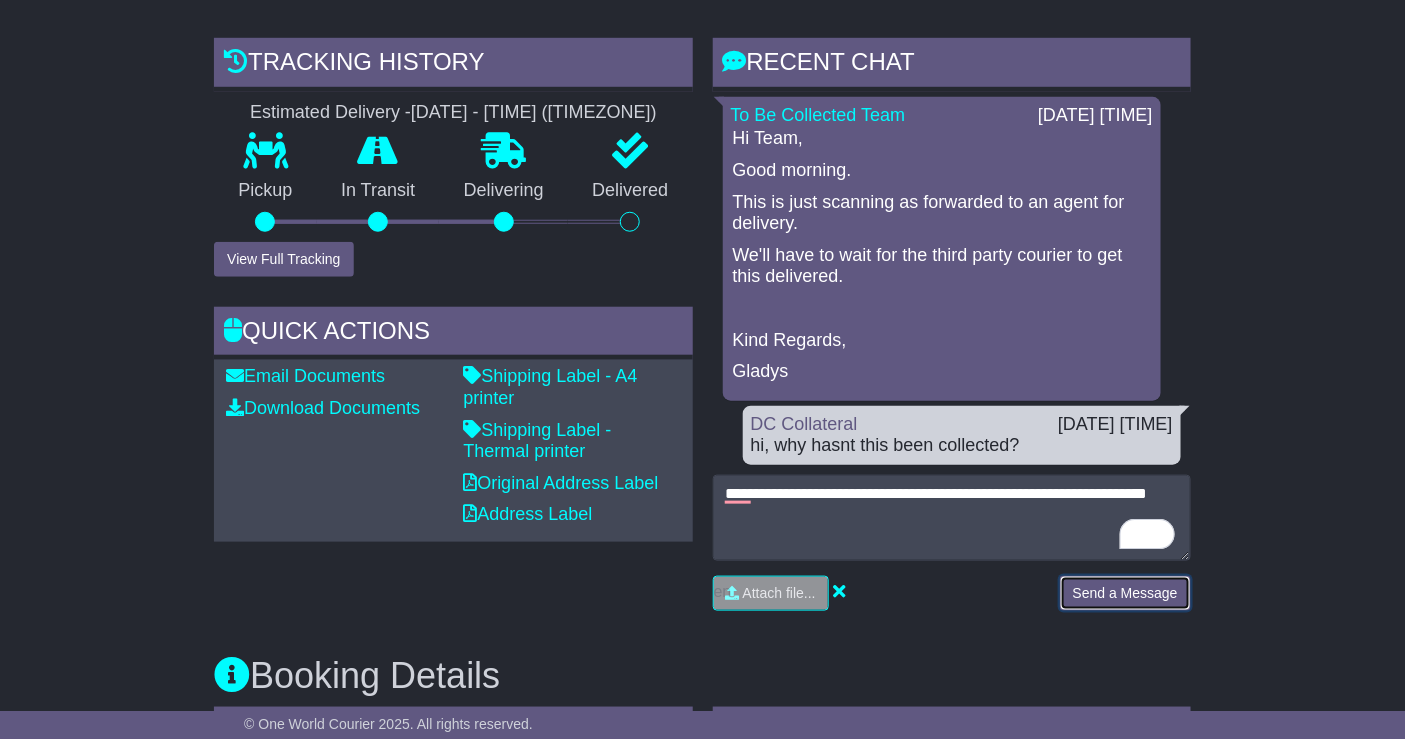 click on "Send a Message" at bounding box center [1125, 593] 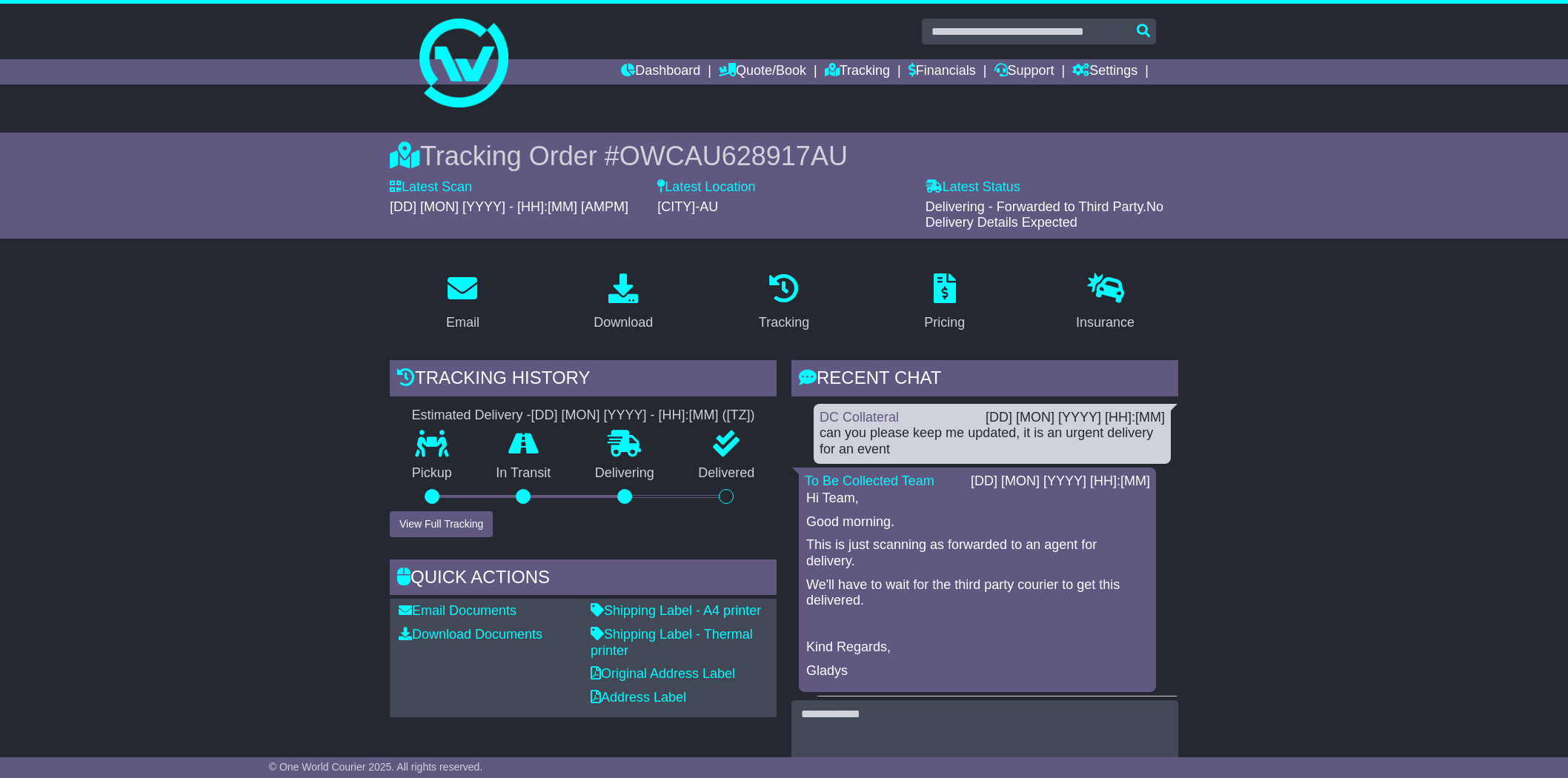 scroll, scrollTop: 0, scrollLeft: 0, axis: both 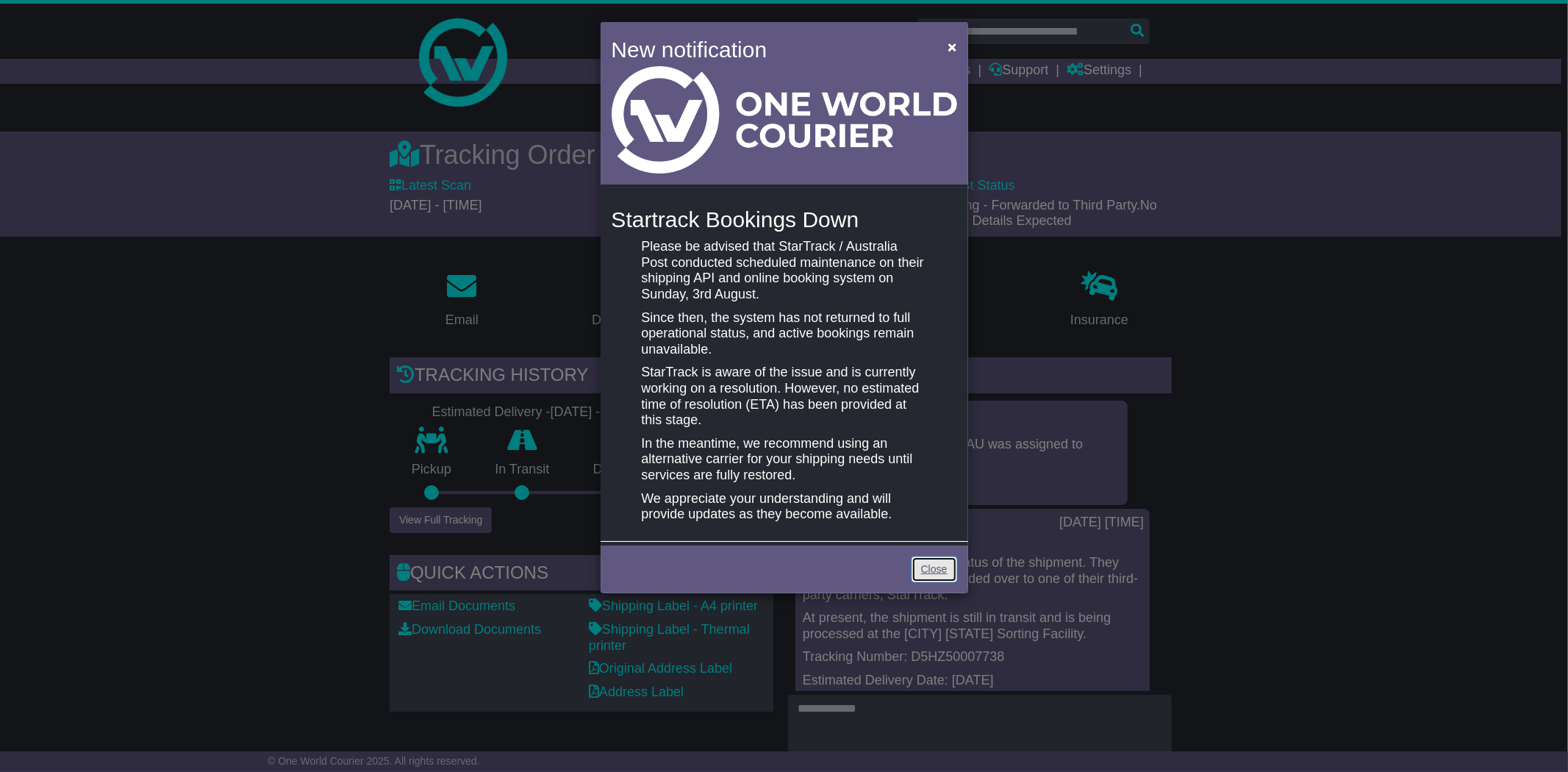 click on "Close" at bounding box center [934, 569] 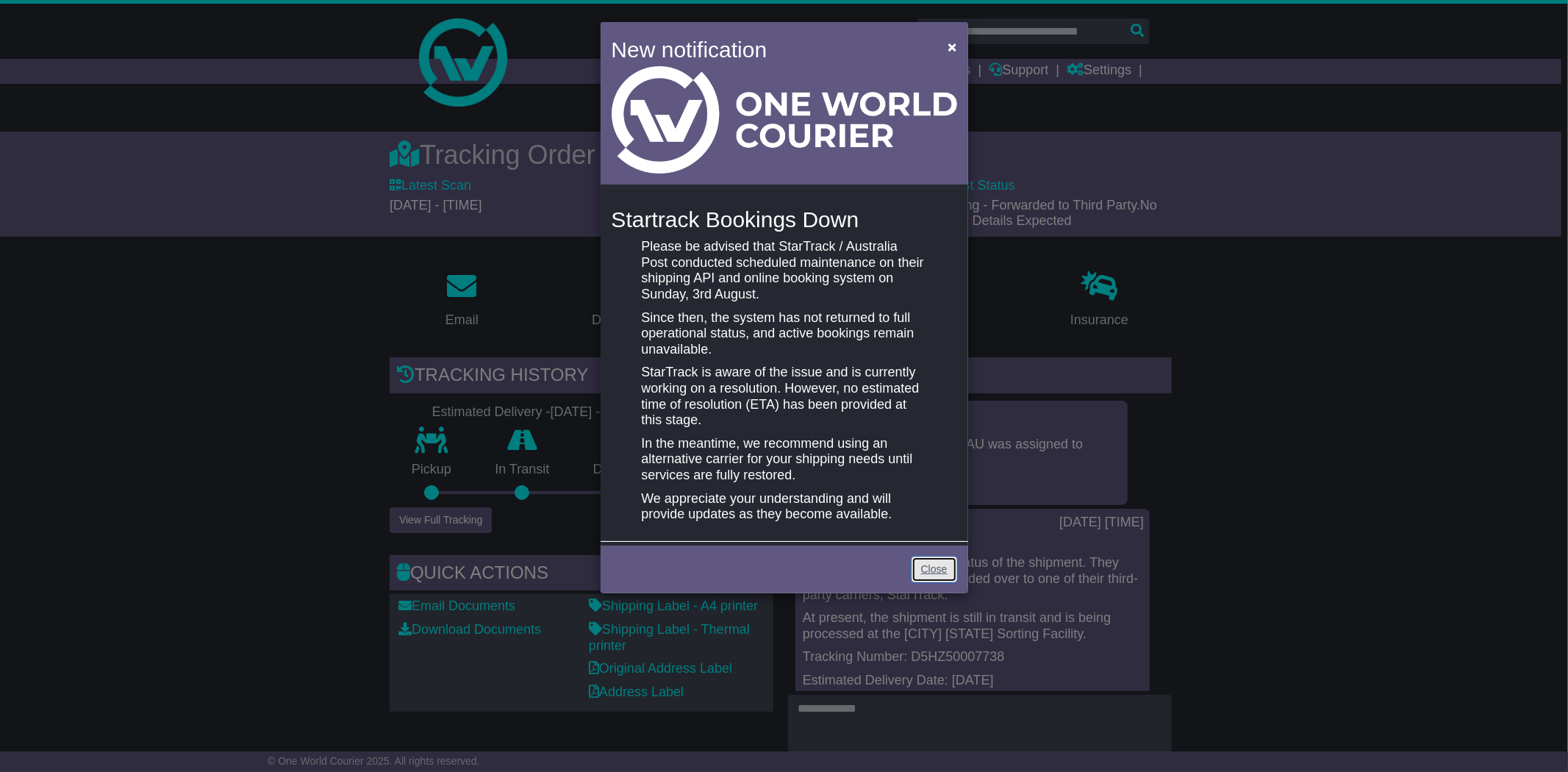 click on "Close" at bounding box center (934, 569) 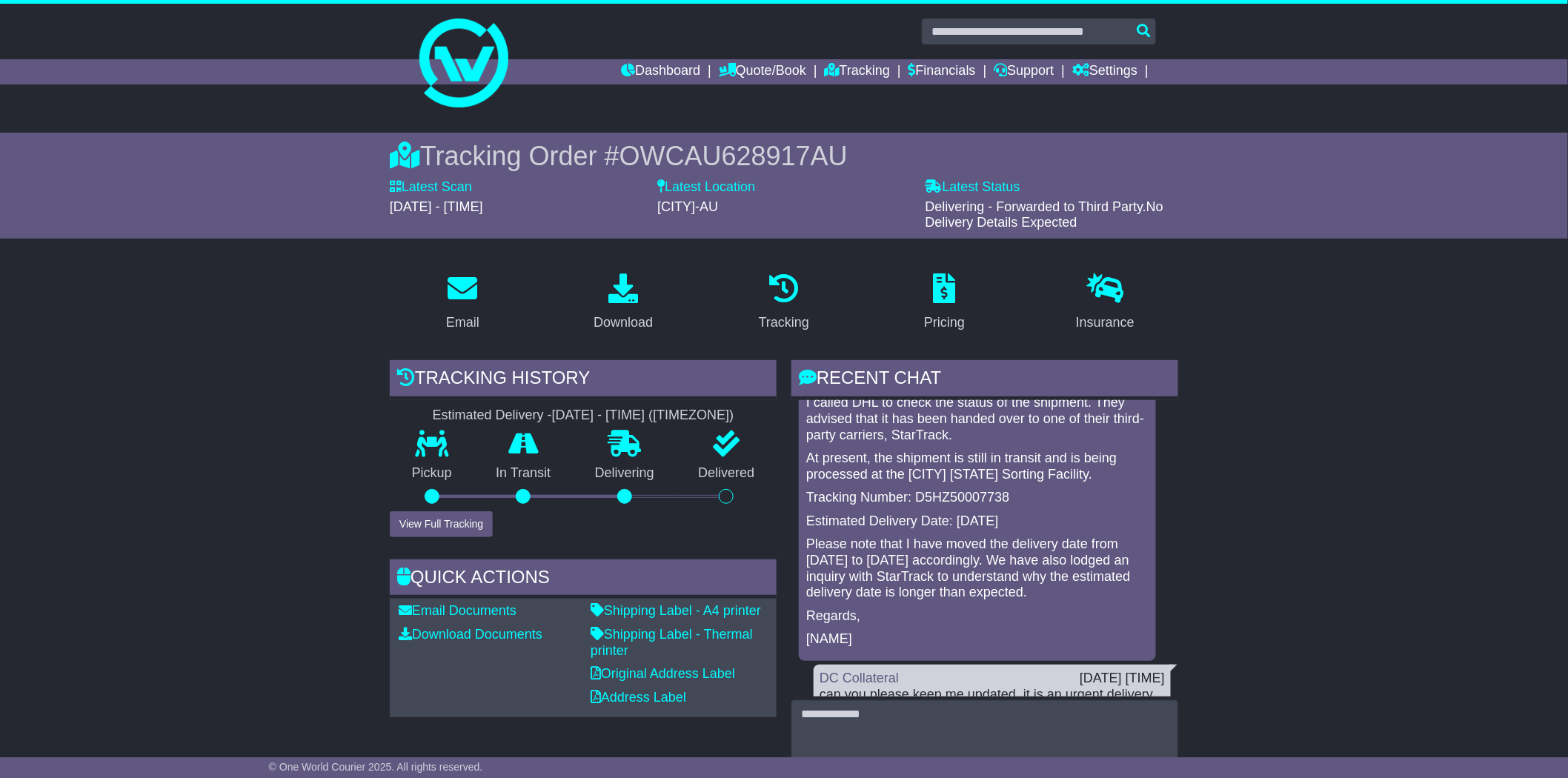 scroll, scrollTop: 247, scrollLeft: 0, axis: vertical 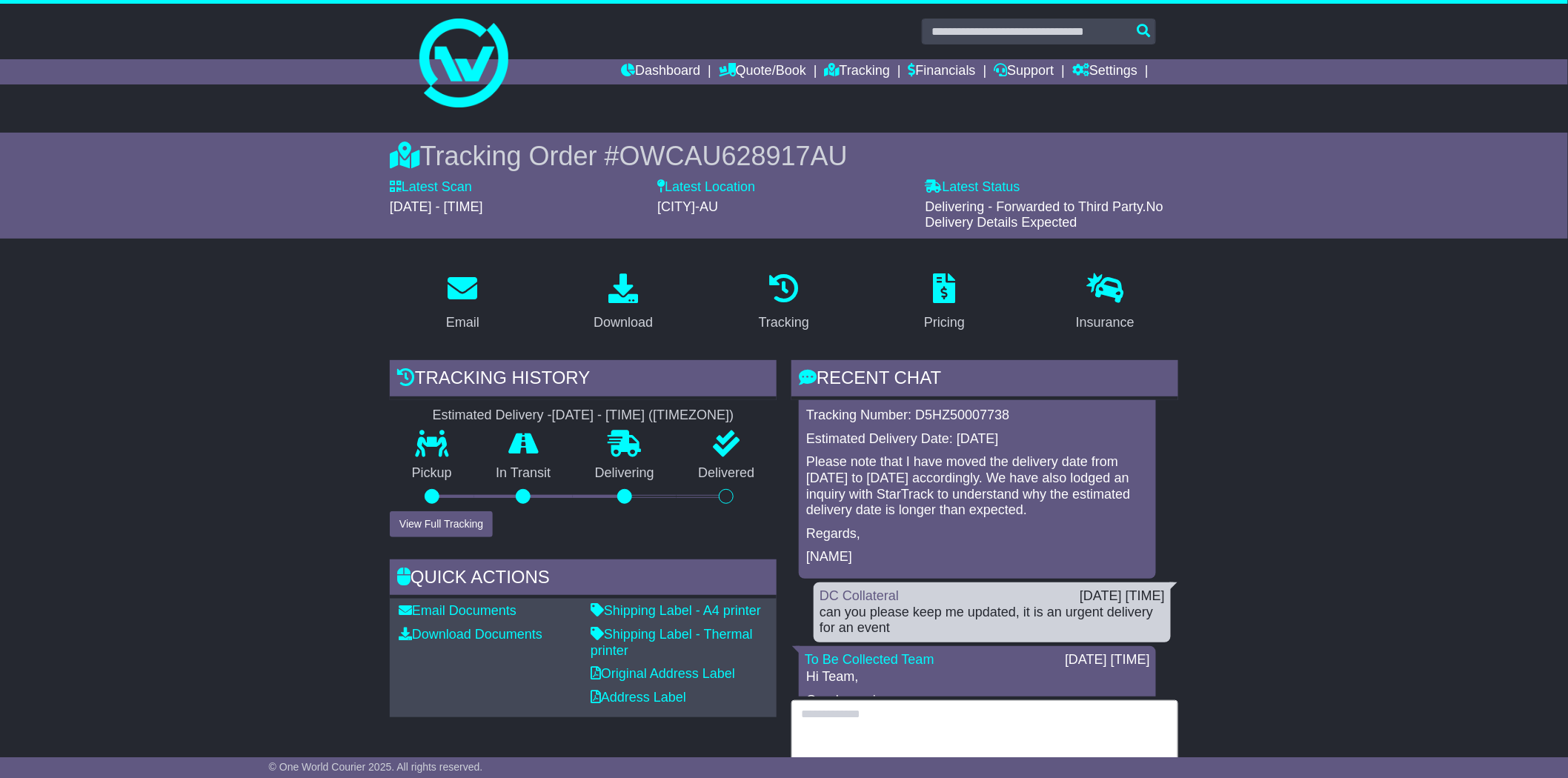 click at bounding box center (985, 732) 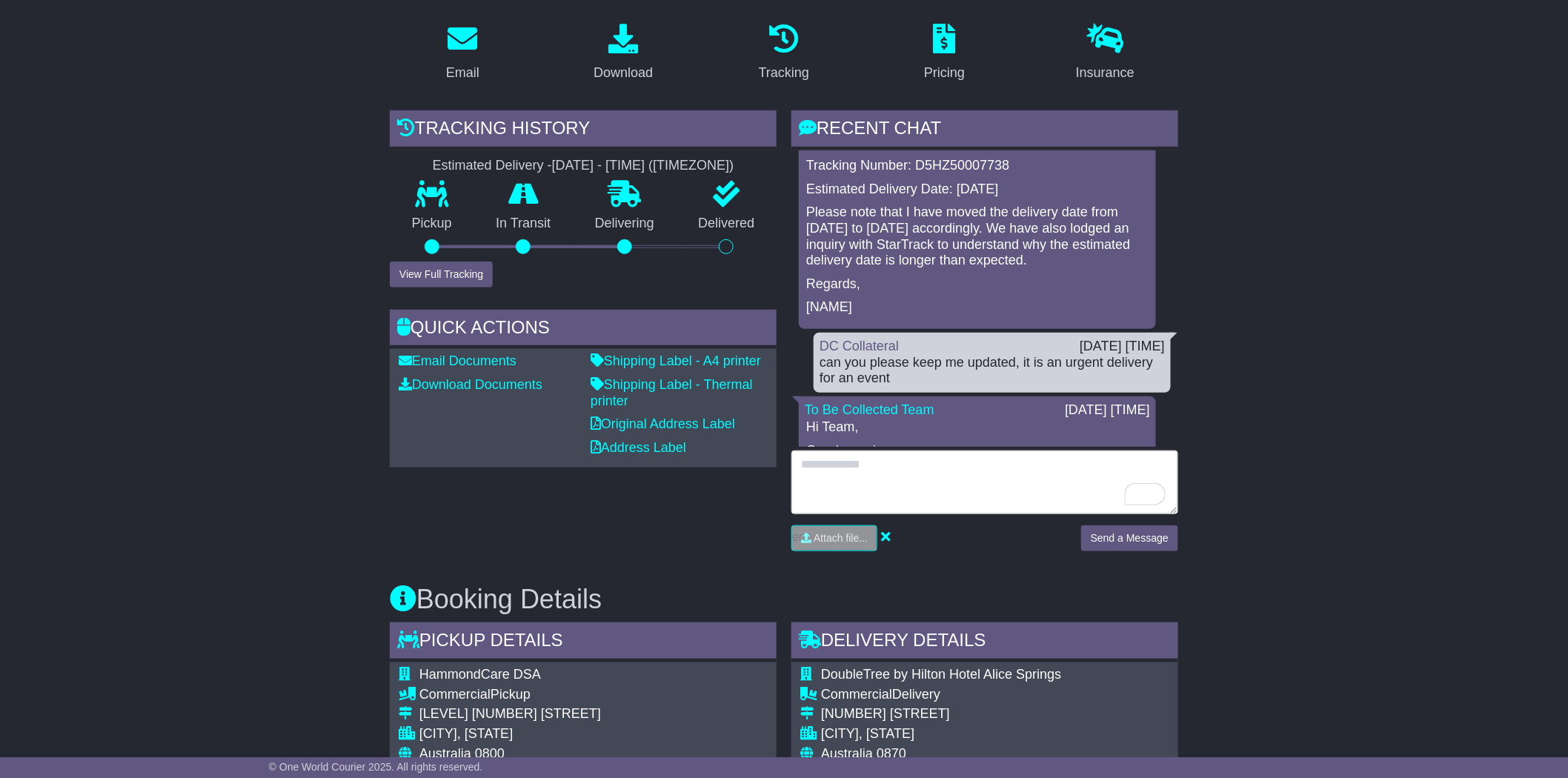 scroll, scrollTop: 247, scrollLeft: 0, axis: vertical 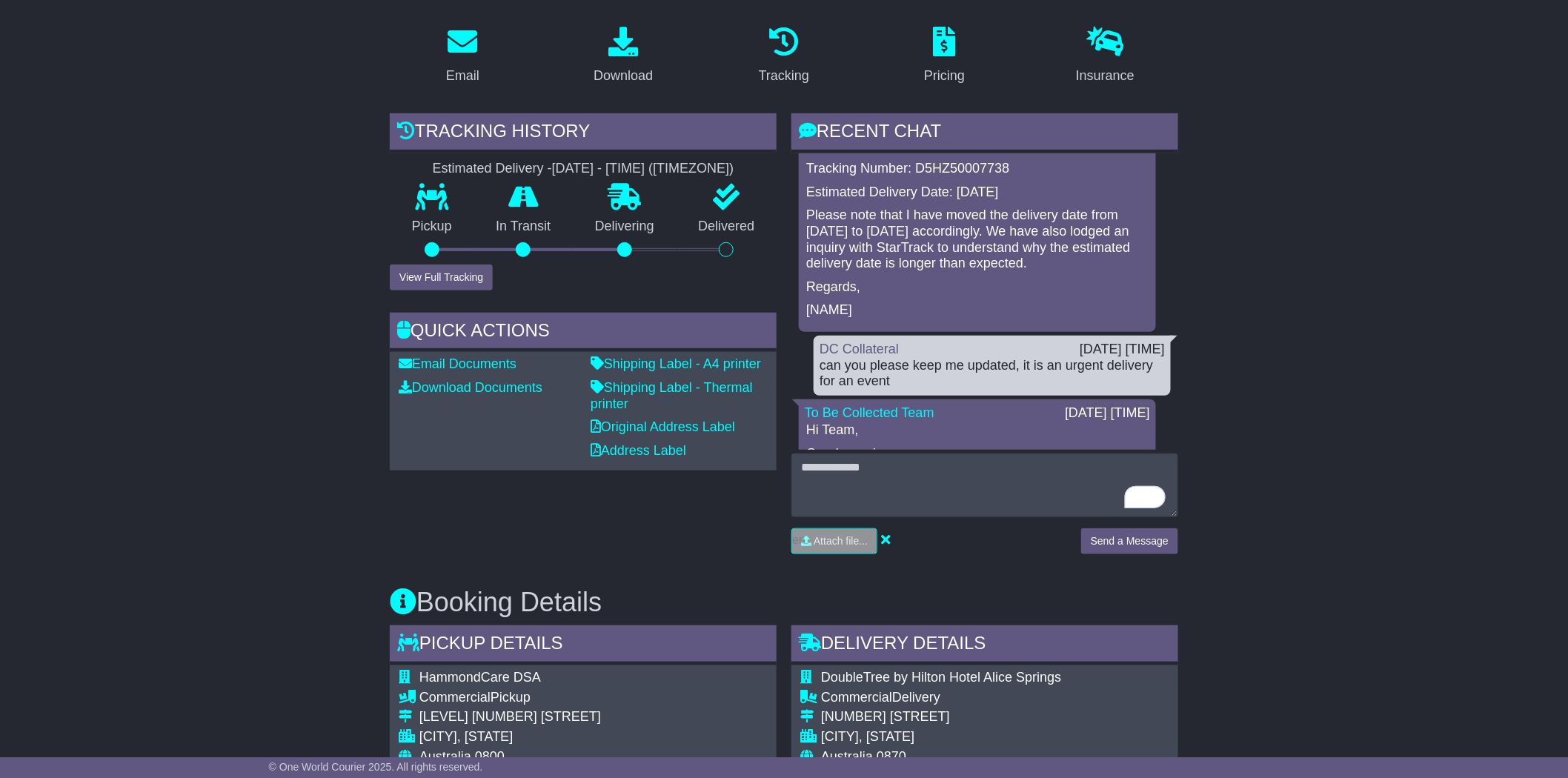 click on "Email
Download
Tracking
Pricing
Insurance" at bounding box center (784, 819) 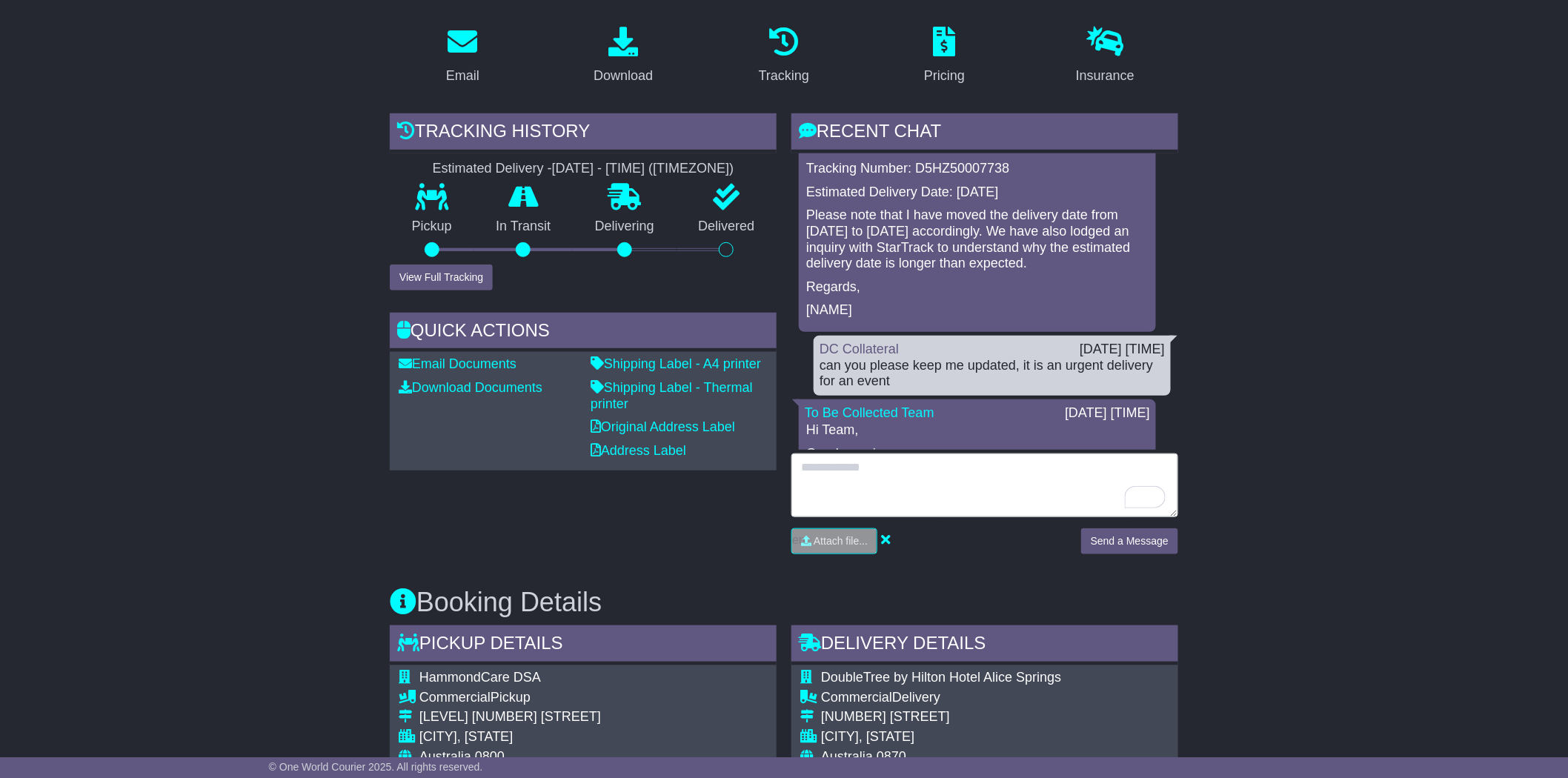 click at bounding box center [985, 485] 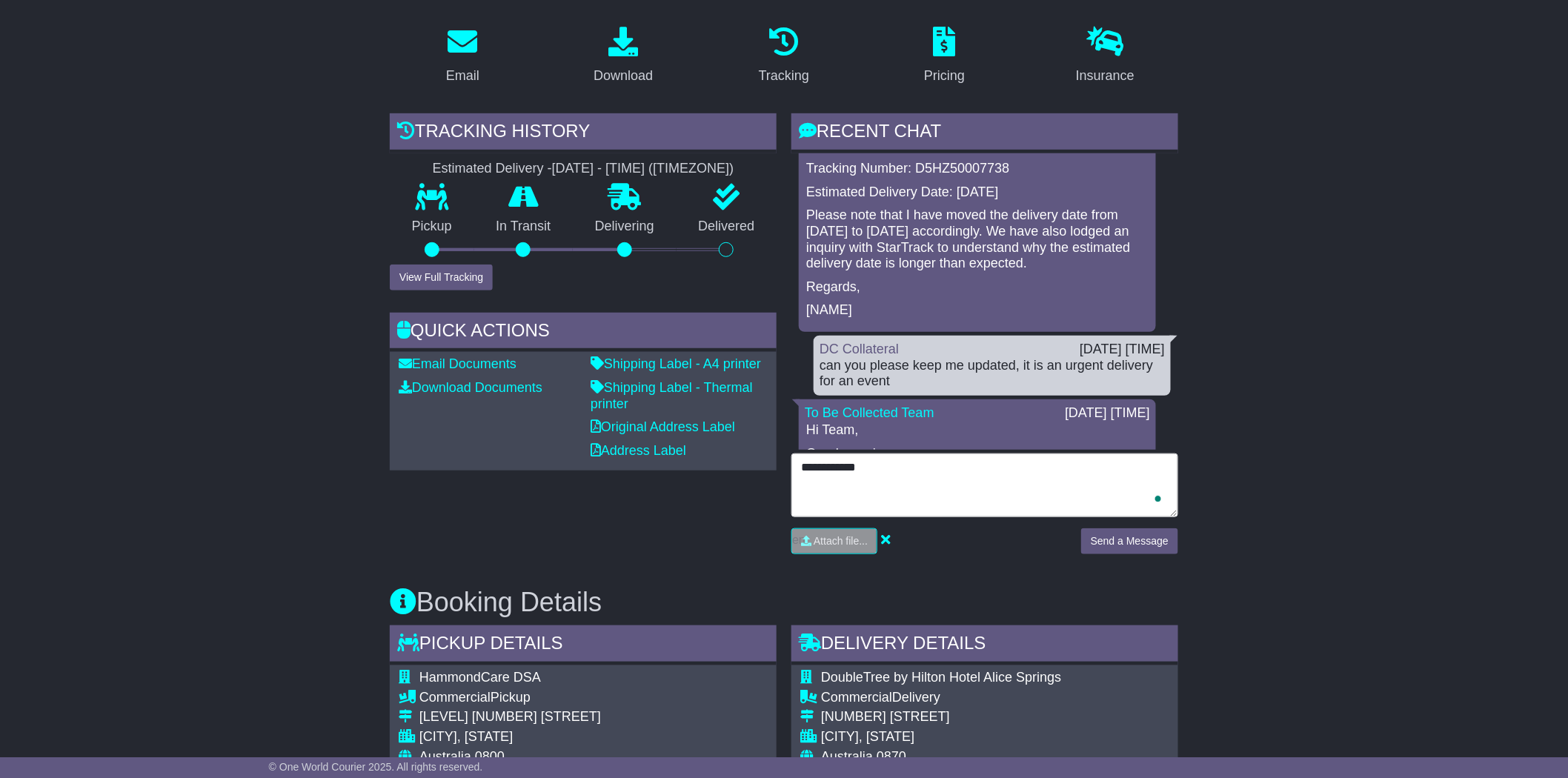 type on "**********" 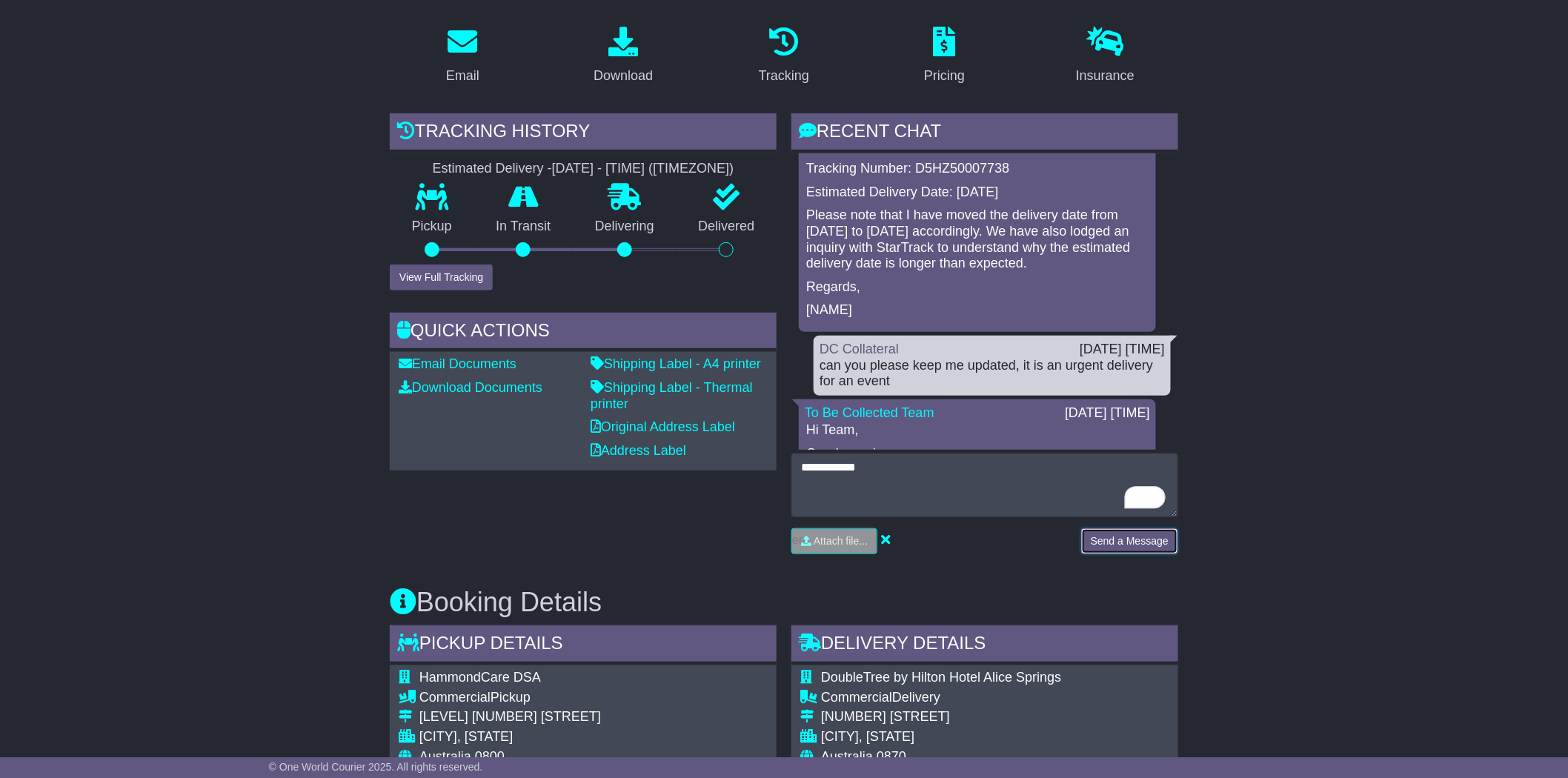 click on "Send a Message" at bounding box center (1129, 541) 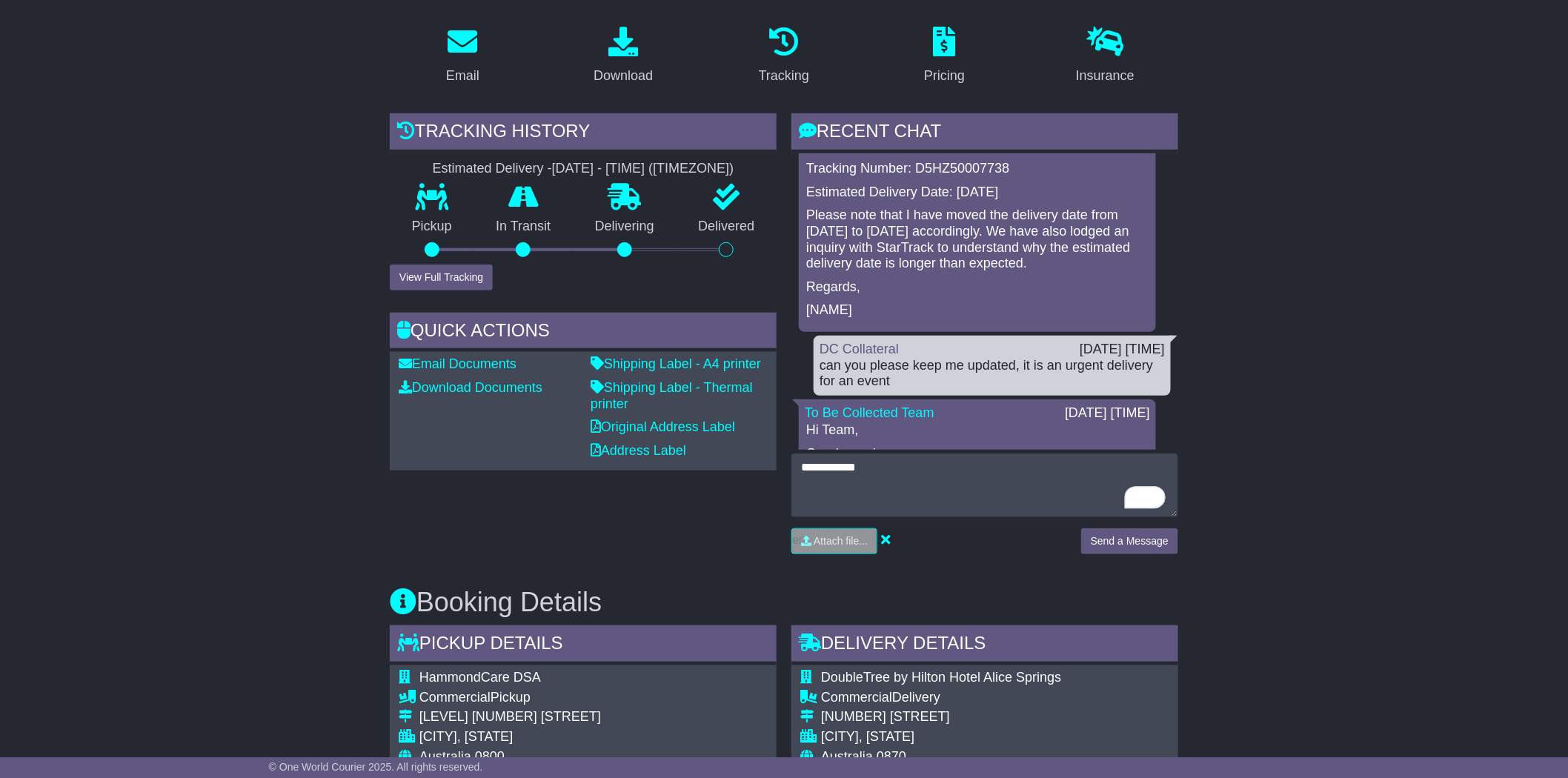 scroll, scrollTop: 247, scrollLeft: 0, axis: vertical 